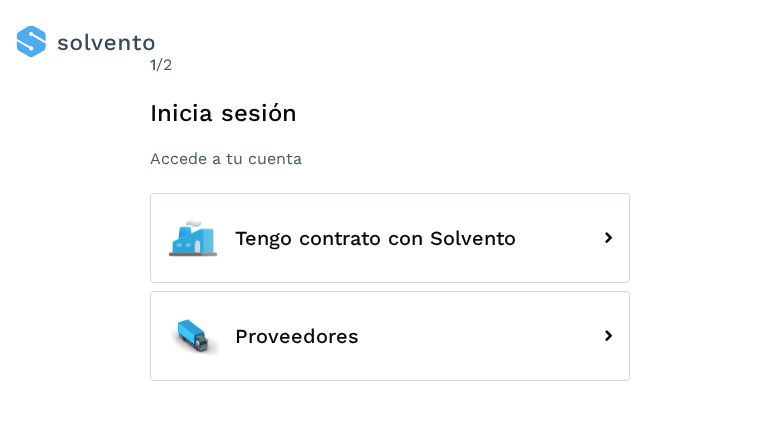 scroll, scrollTop: 0, scrollLeft: 0, axis: both 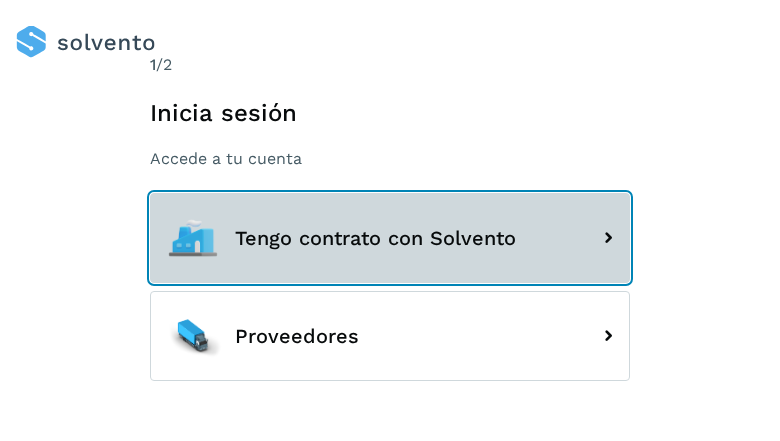 click on "Tengo contrato con Solvento" 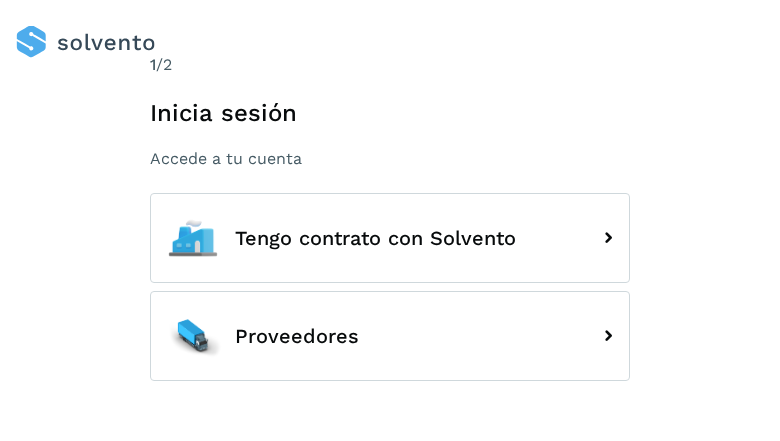 scroll, scrollTop: 0, scrollLeft: 0, axis: both 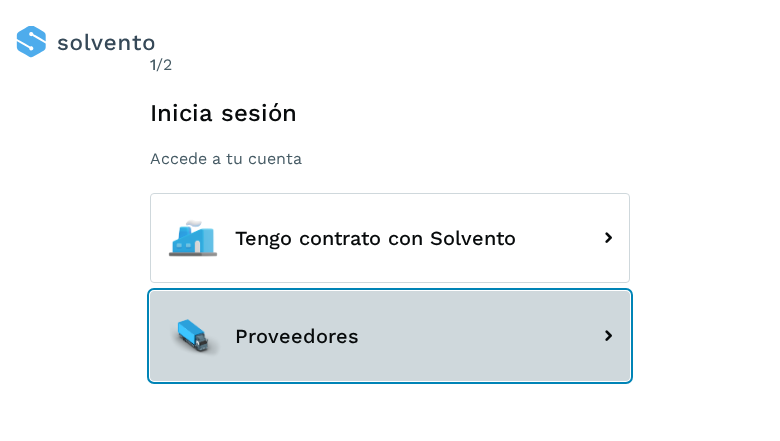 click on "Proveedores" at bounding box center [390, 336] 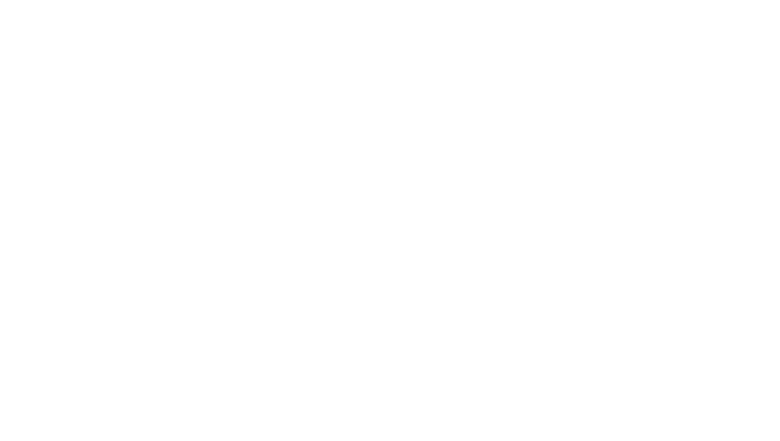 scroll, scrollTop: 0, scrollLeft: 0, axis: both 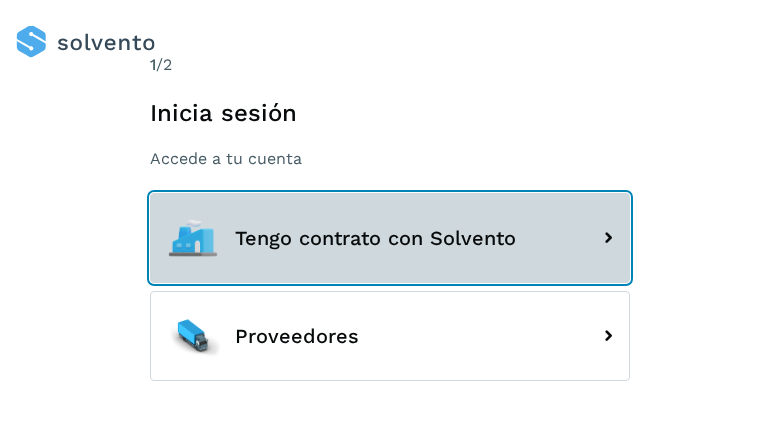 click on "Tengo contrato con Solvento" at bounding box center (390, 238) 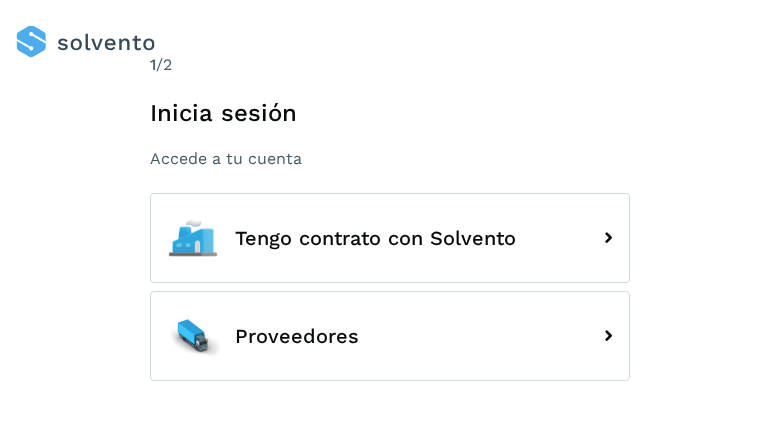 scroll, scrollTop: 0, scrollLeft: 0, axis: both 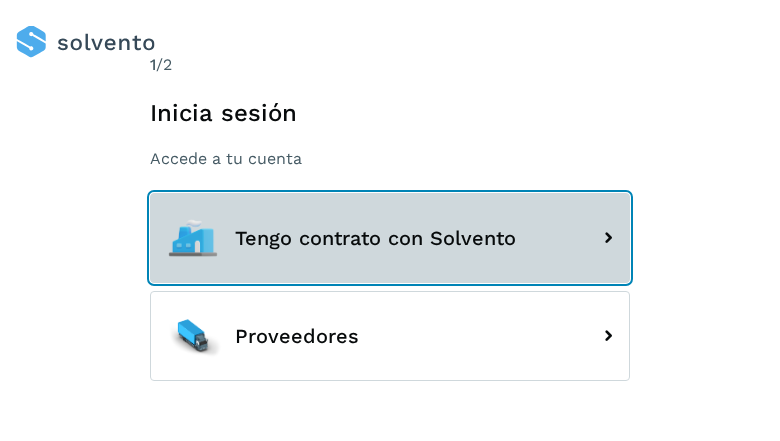 click on "Tengo contrato con Solvento" at bounding box center (390, 238) 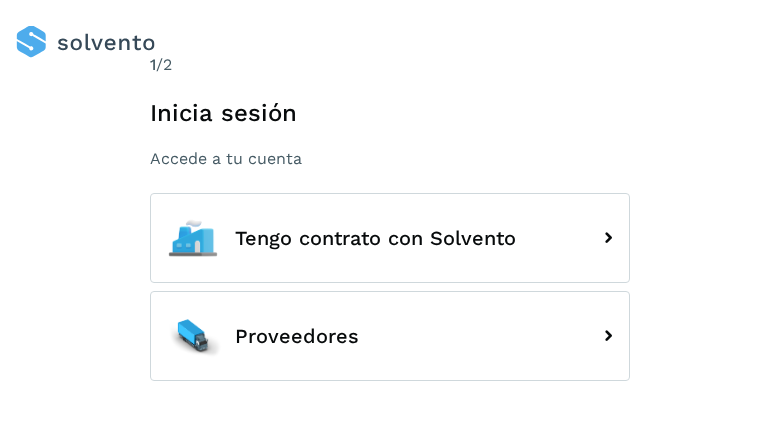 scroll, scrollTop: 0, scrollLeft: 0, axis: both 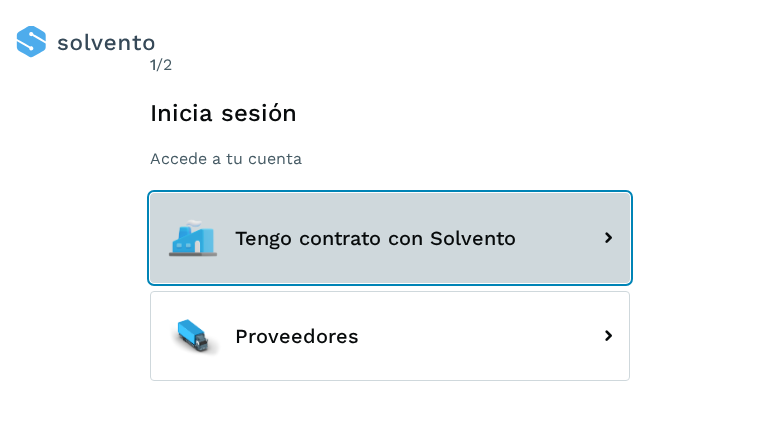 click on "Tengo contrato con Solvento" at bounding box center [390, 238] 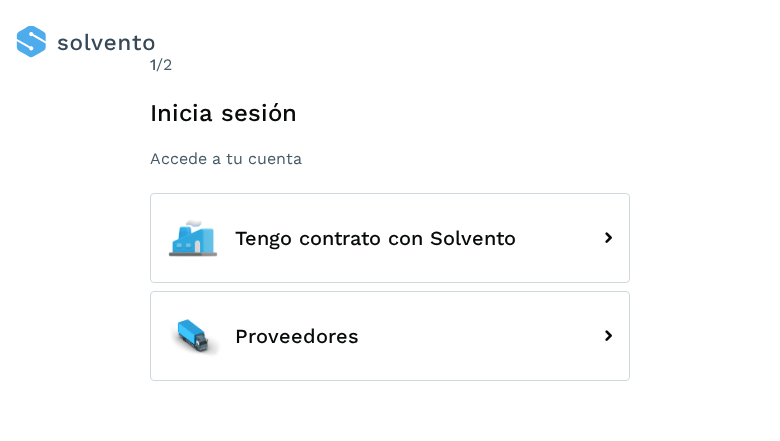 scroll, scrollTop: 0, scrollLeft: 0, axis: both 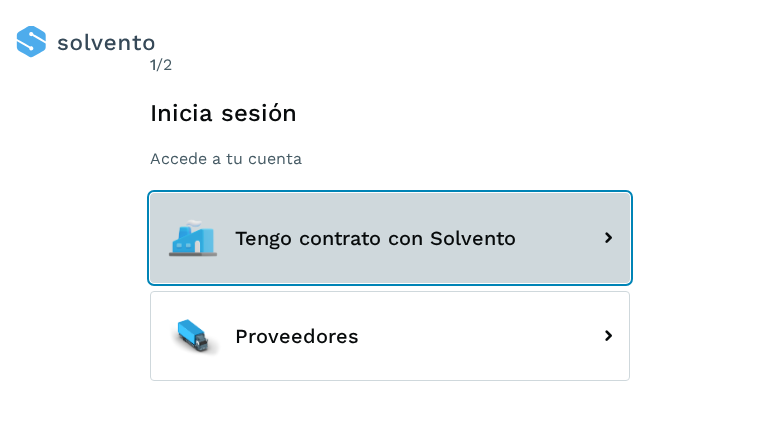 click on "Tengo contrato con Solvento" at bounding box center (390, 238) 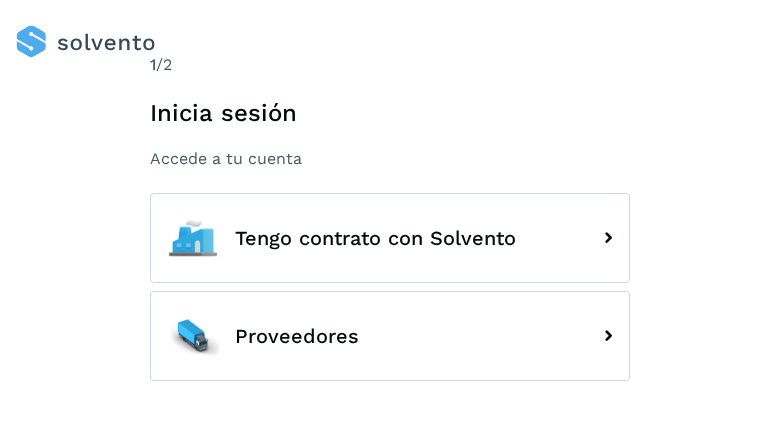 scroll, scrollTop: 0, scrollLeft: 0, axis: both 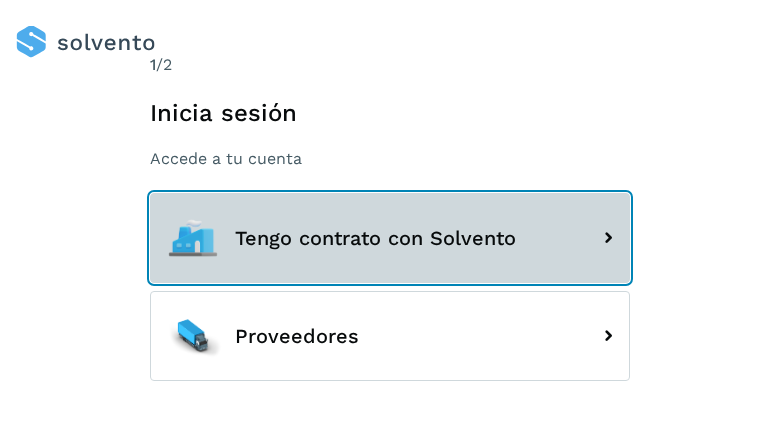 click on "Tengo contrato con Solvento" at bounding box center (390, 238) 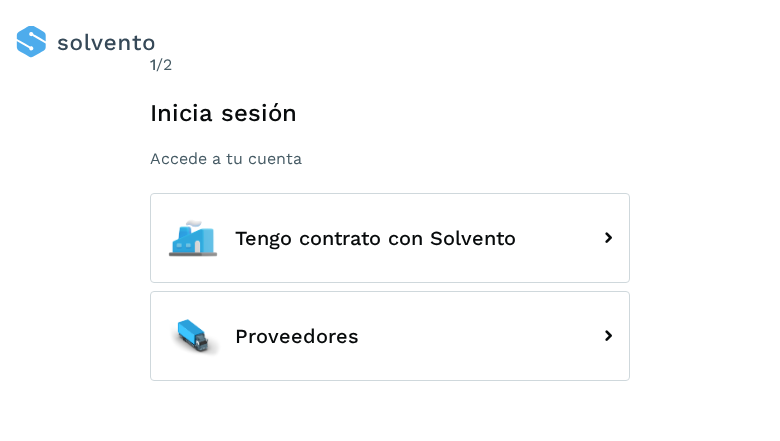 scroll, scrollTop: 0, scrollLeft: 0, axis: both 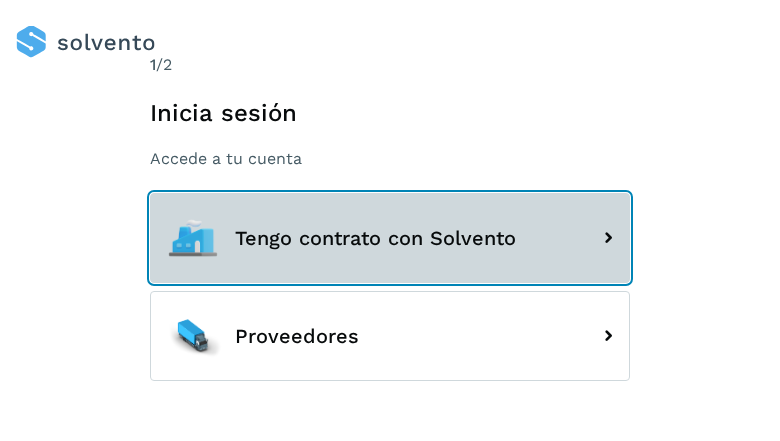 click on "Tengo contrato con Solvento" at bounding box center (390, 238) 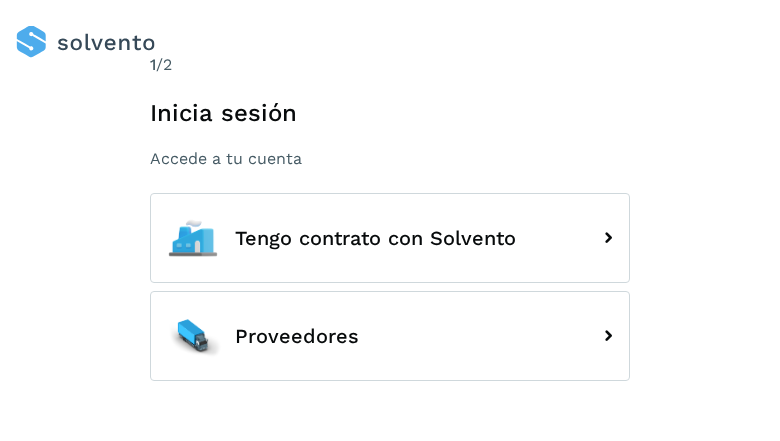 scroll, scrollTop: 0, scrollLeft: 0, axis: both 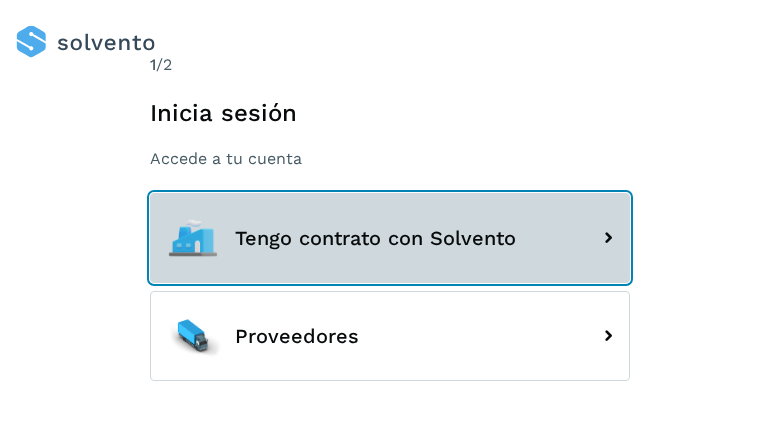 click on "Tengo contrato con Solvento" 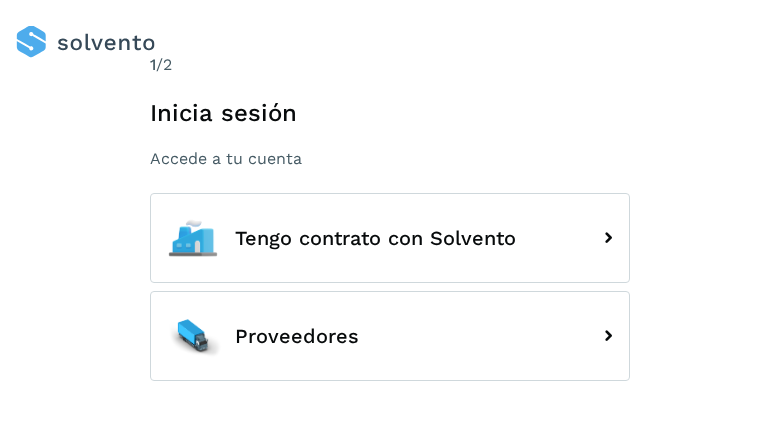 scroll, scrollTop: 0, scrollLeft: 0, axis: both 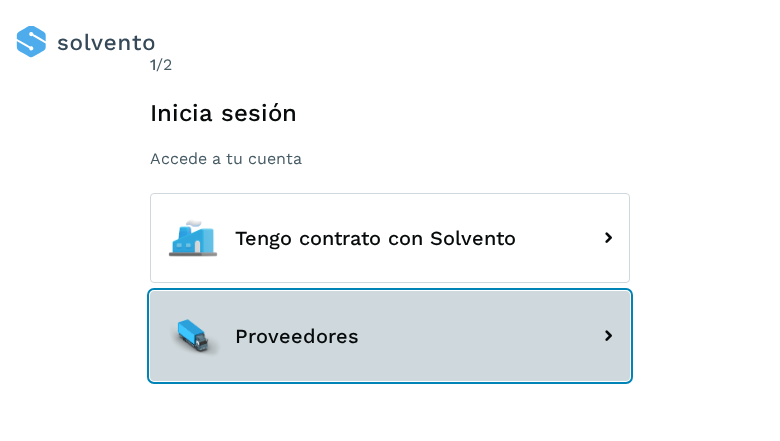 click on "Proveedores" at bounding box center [390, 336] 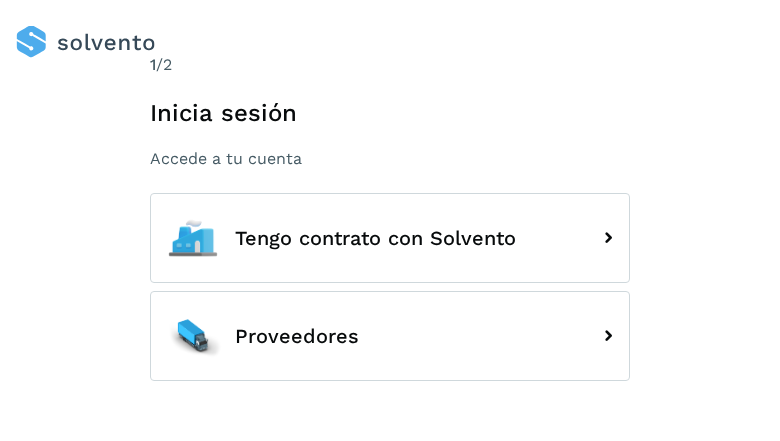 scroll, scrollTop: 0, scrollLeft: 0, axis: both 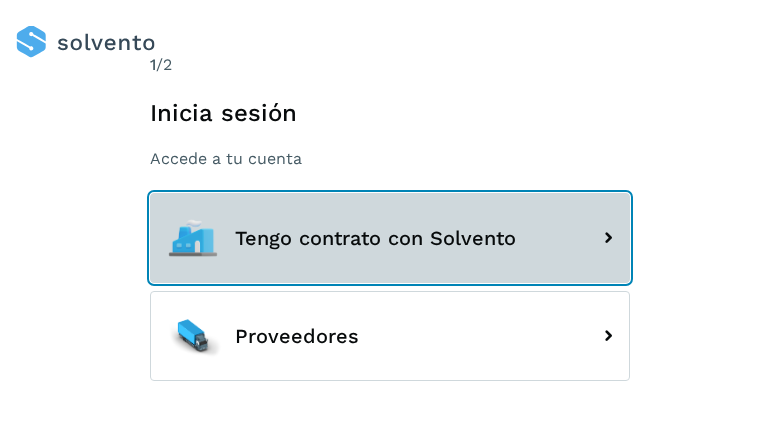 click on "Tengo contrato con Solvento" at bounding box center (390, 238) 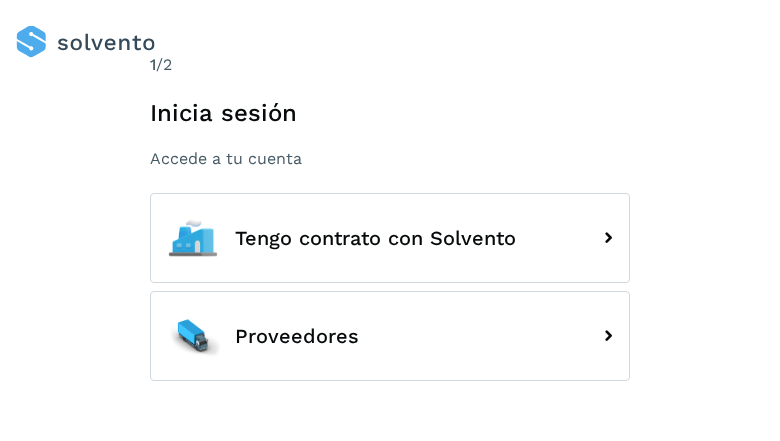 scroll, scrollTop: 0, scrollLeft: 0, axis: both 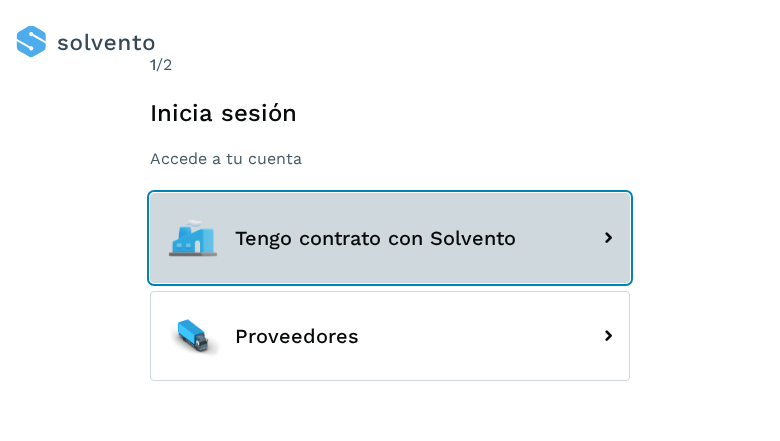click on "Tengo contrato con Solvento" at bounding box center [390, 238] 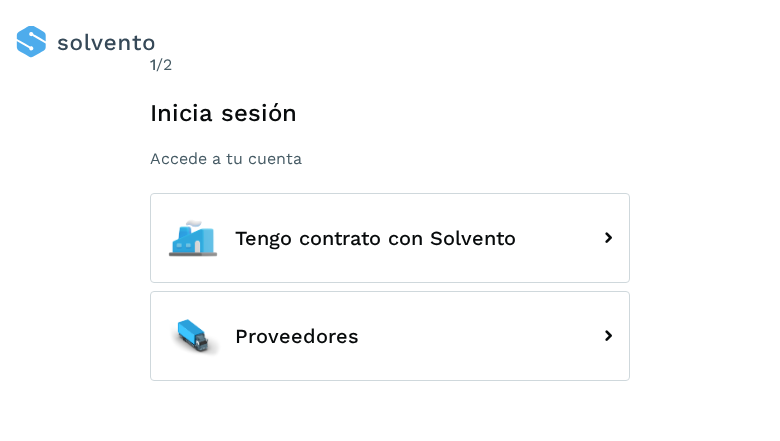 scroll, scrollTop: 0, scrollLeft: 0, axis: both 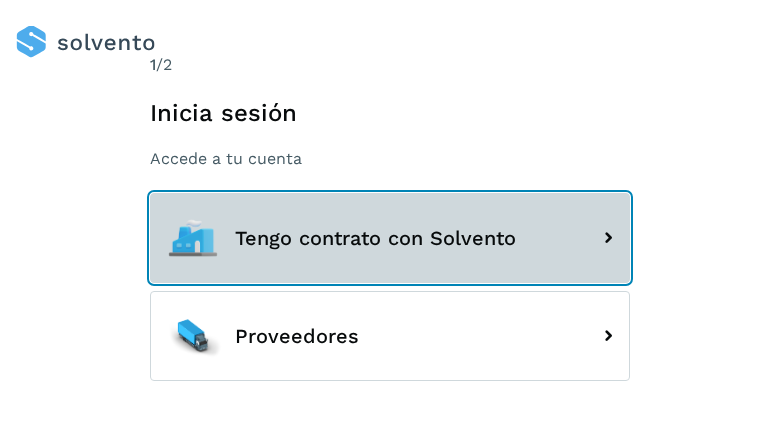 click on "Tengo contrato con Solvento" at bounding box center [390, 238] 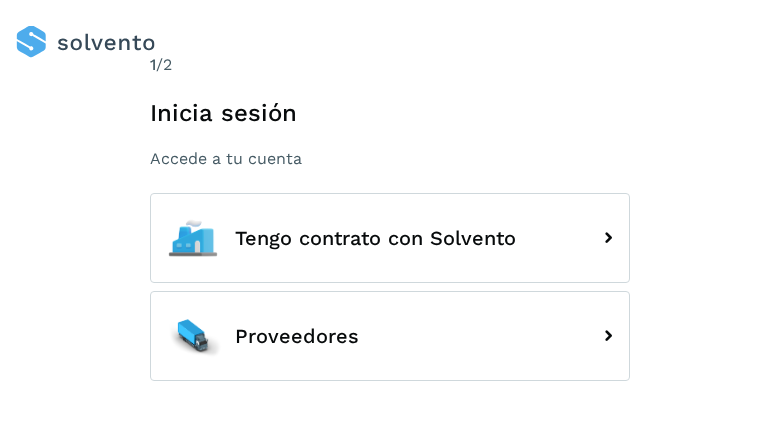 scroll, scrollTop: 0, scrollLeft: 0, axis: both 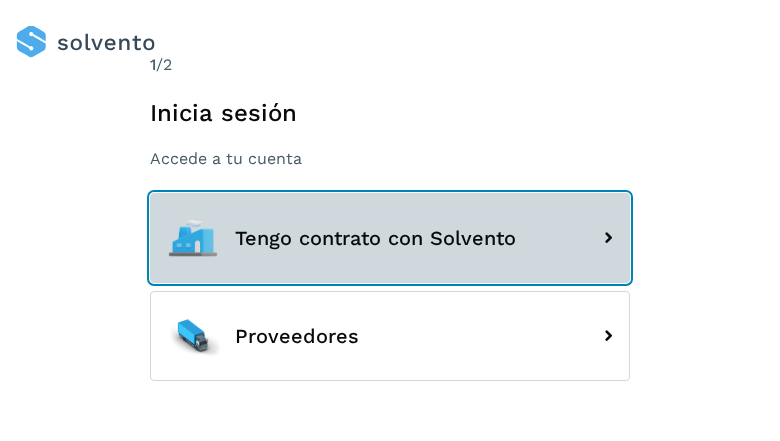 click on "Tengo contrato con Solvento" at bounding box center [390, 238] 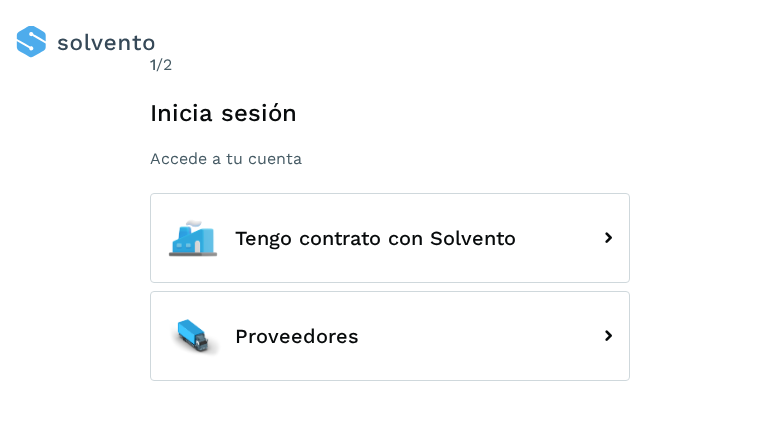 scroll, scrollTop: 0, scrollLeft: 0, axis: both 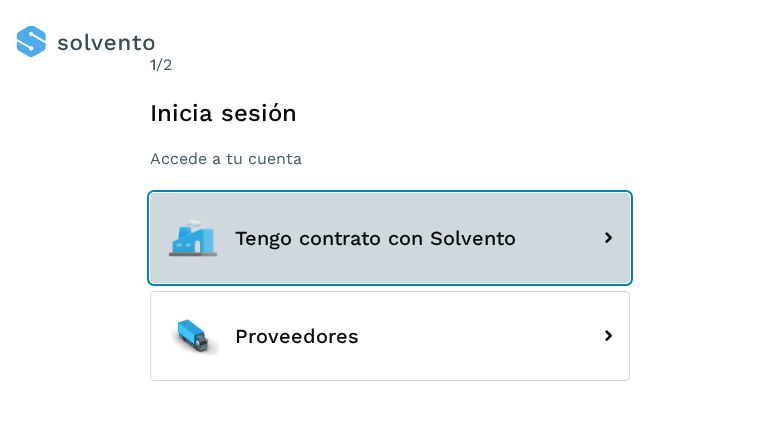 click on "Tengo contrato con Solvento" 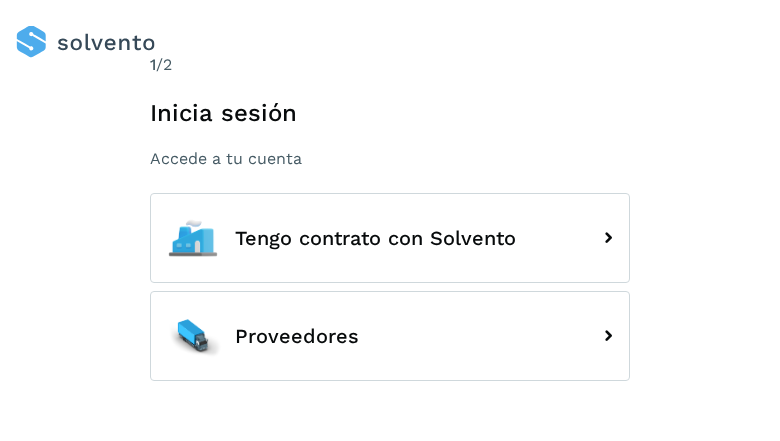 scroll, scrollTop: 0, scrollLeft: 0, axis: both 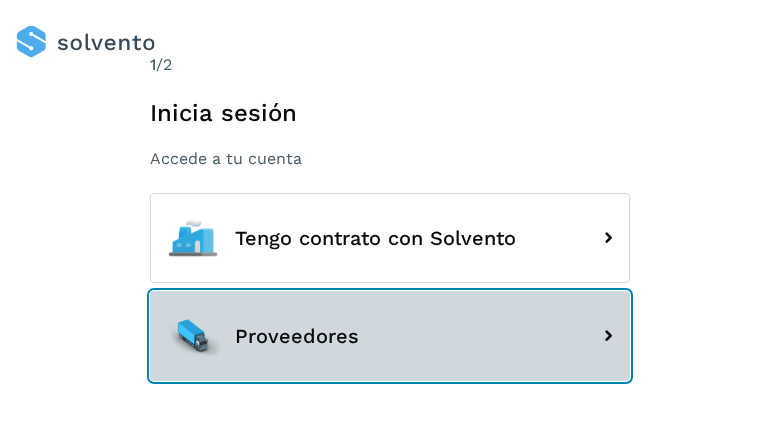 click on "Proveedores" at bounding box center [390, 336] 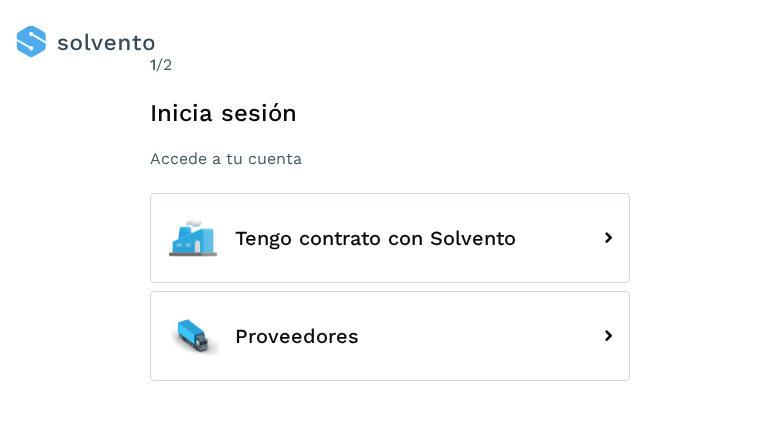 scroll, scrollTop: 0, scrollLeft: 0, axis: both 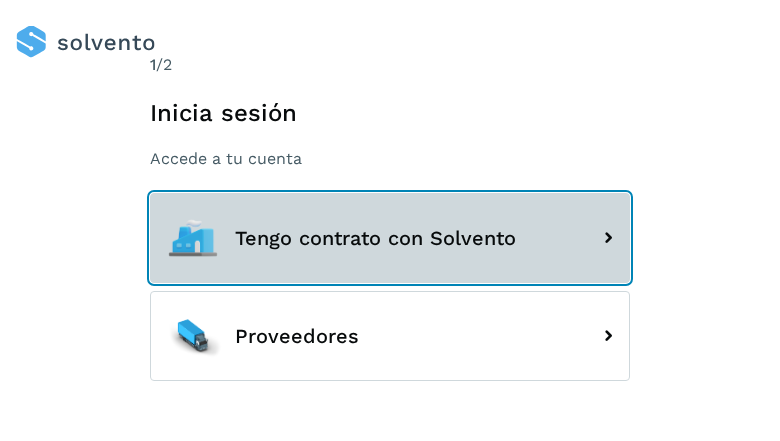 click on "Tengo contrato con Solvento" at bounding box center (390, 238) 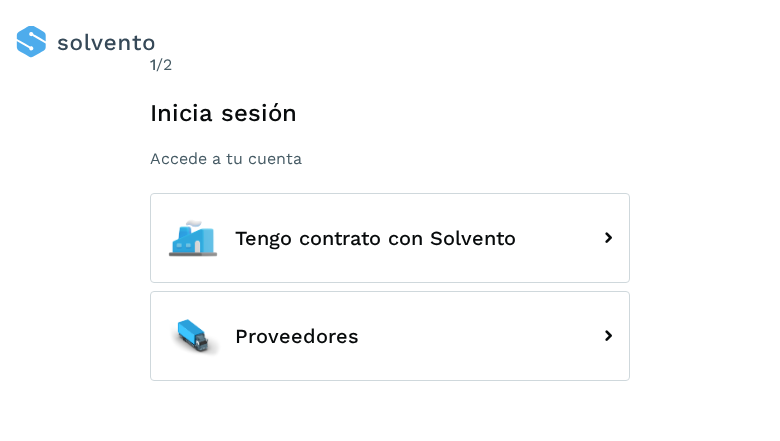 scroll, scrollTop: 0, scrollLeft: 0, axis: both 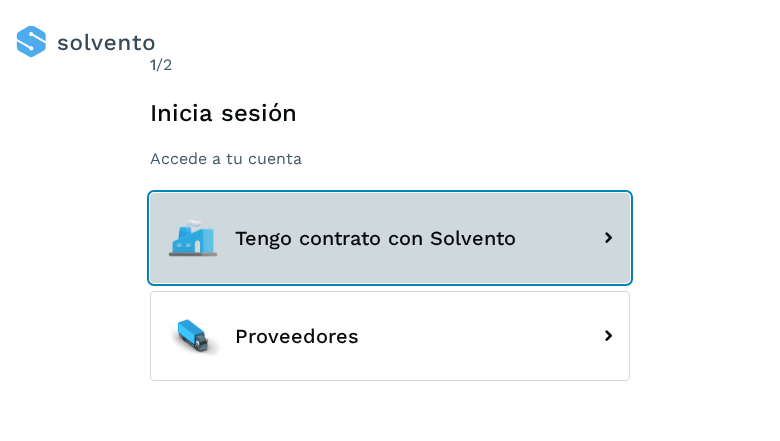 click on "Tengo contrato con Solvento" at bounding box center (390, 238) 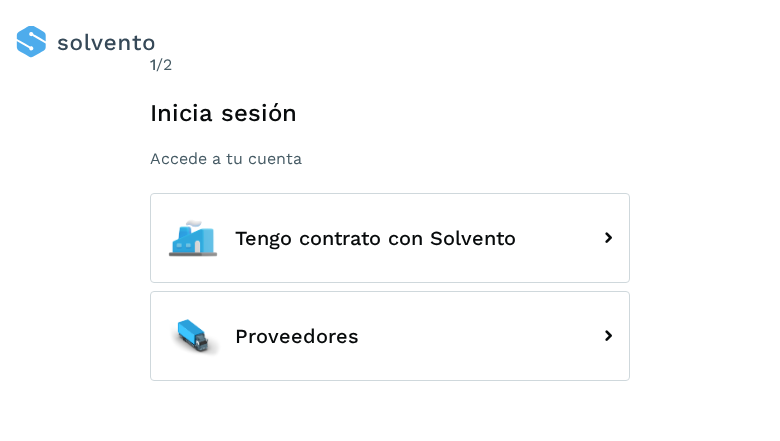 scroll, scrollTop: 0, scrollLeft: 0, axis: both 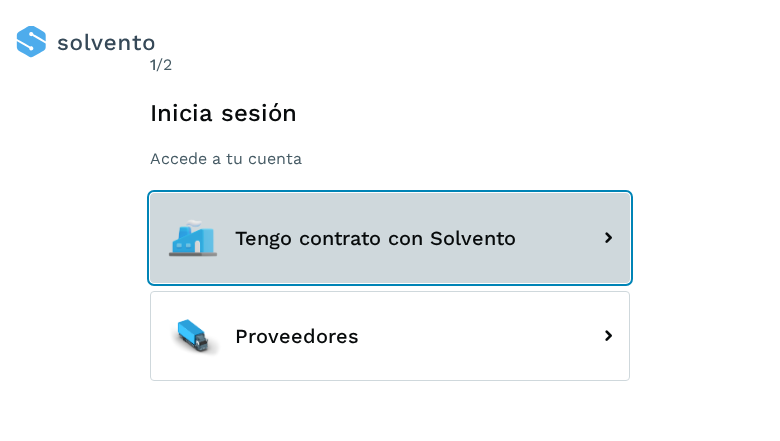 click on "Tengo contrato con Solvento" at bounding box center (390, 238) 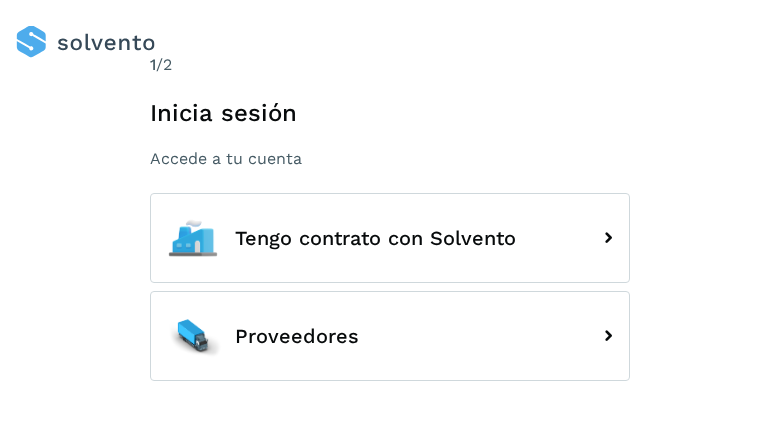scroll, scrollTop: 0, scrollLeft: 0, axis: both 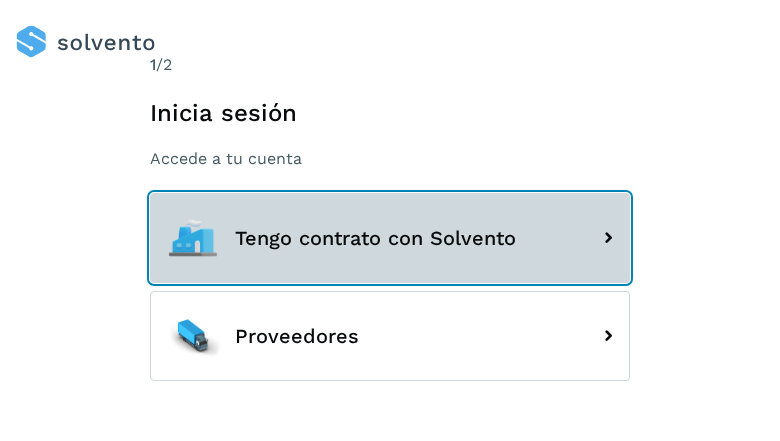 click on "Tengo contrato con Solvento" at bounding box center (390, 238) 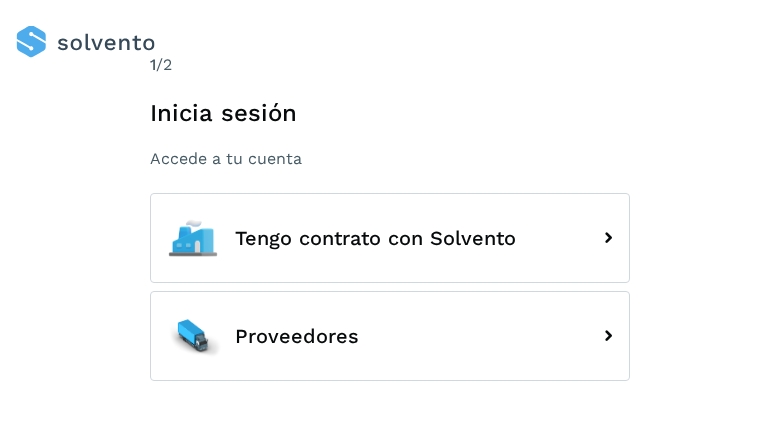 scroll, scrollTop: 0, scrollLeft: 0, axis: both 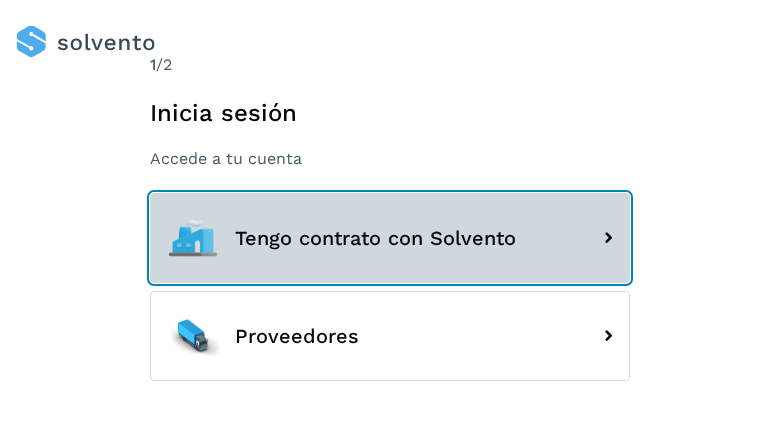 click on "Tengo contrato con Solvento" at bounding box center [390, 238] 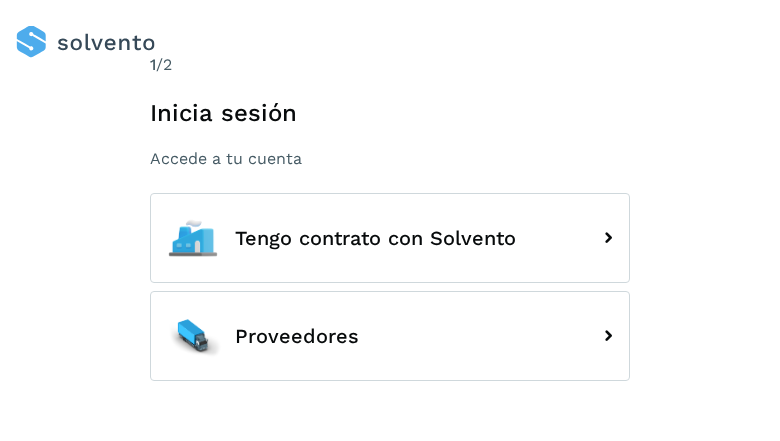 scroll, scrollTop: 0, scrollLeft: 0, axis: both 